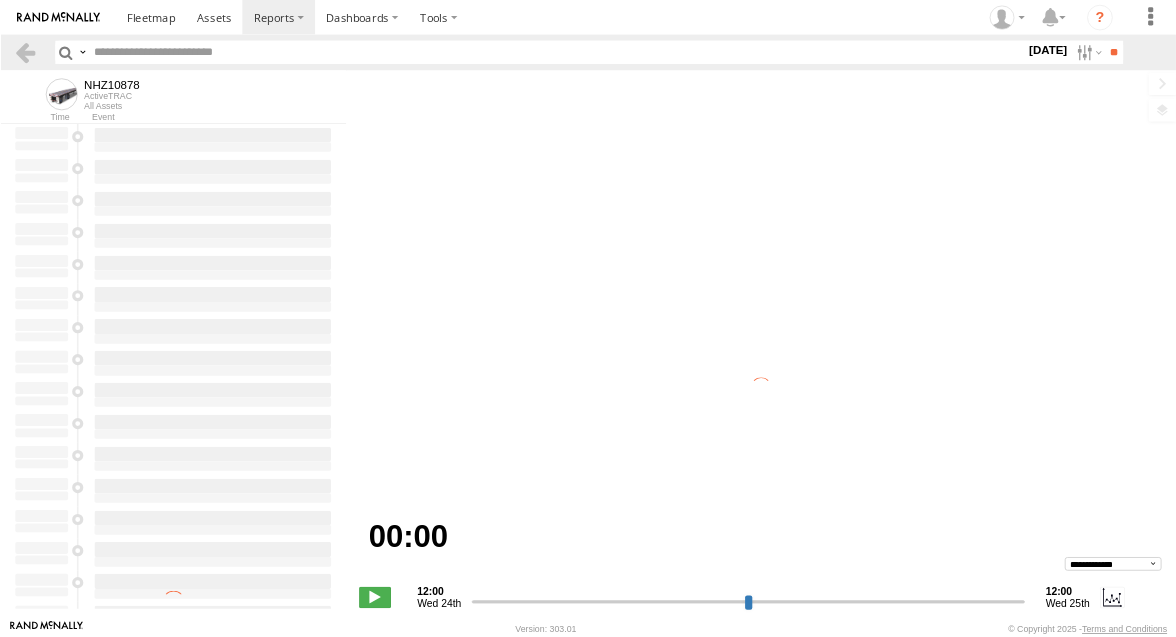 scroll, scrollTop: 0, scrollLeft: 0, axis: both 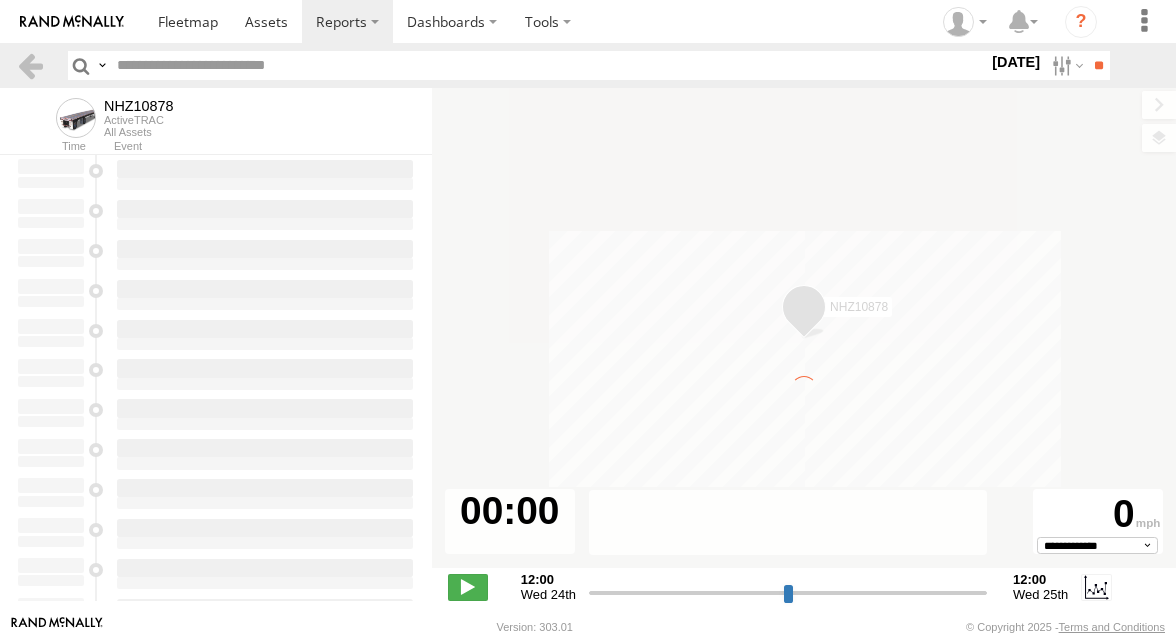 type on "**********" 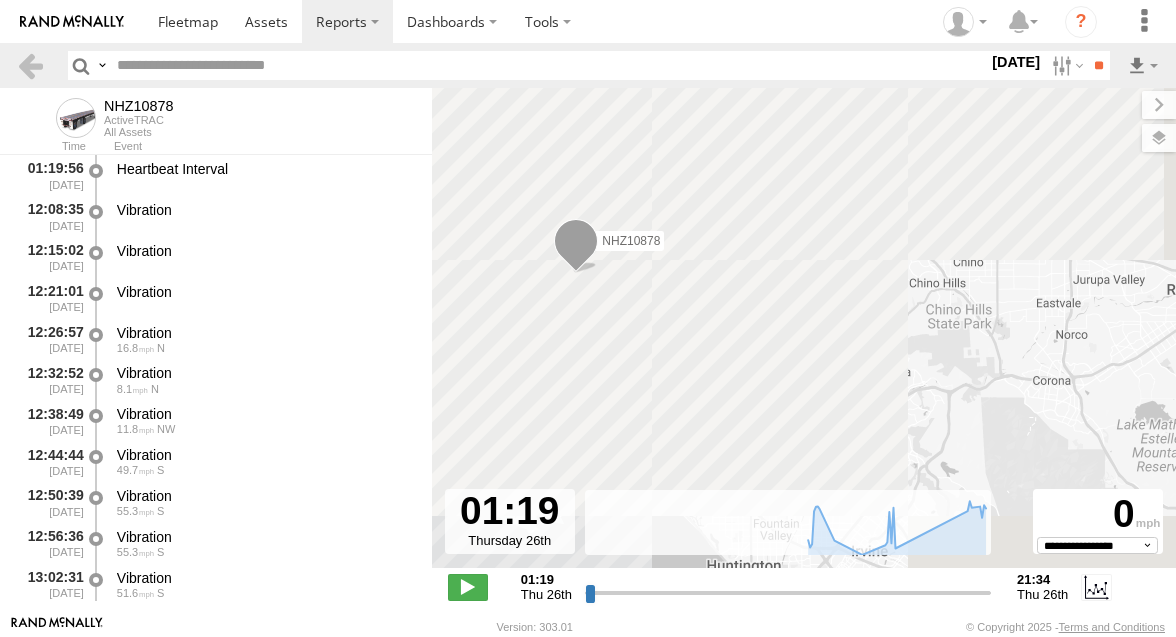 click at bounding box center [548, 65] 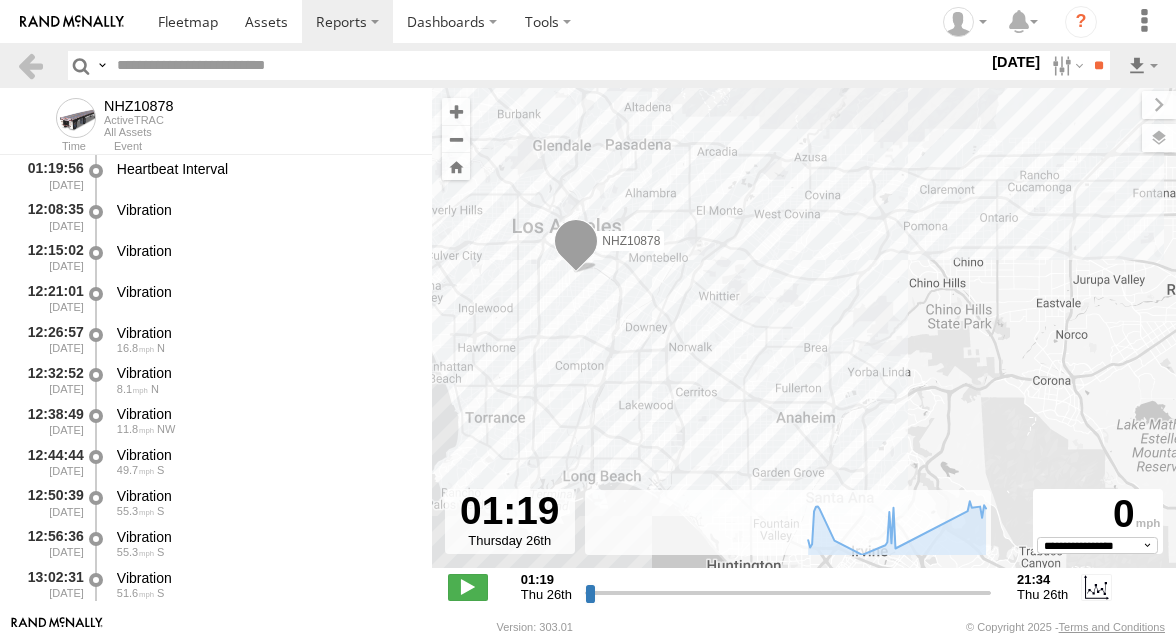 paste on "********" 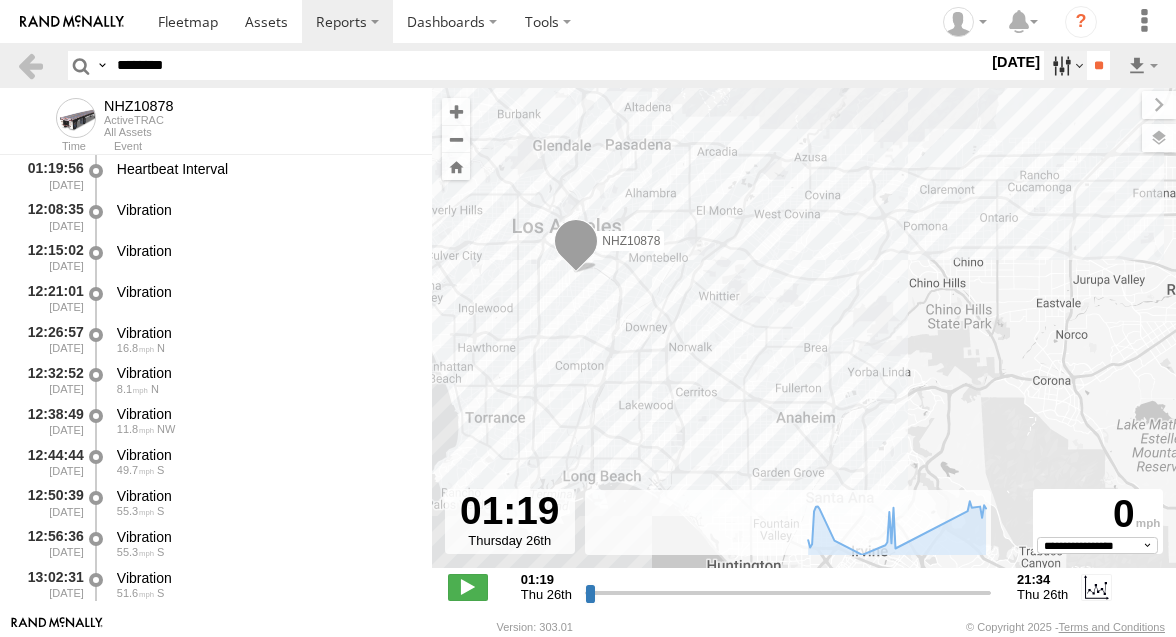 type on "********" 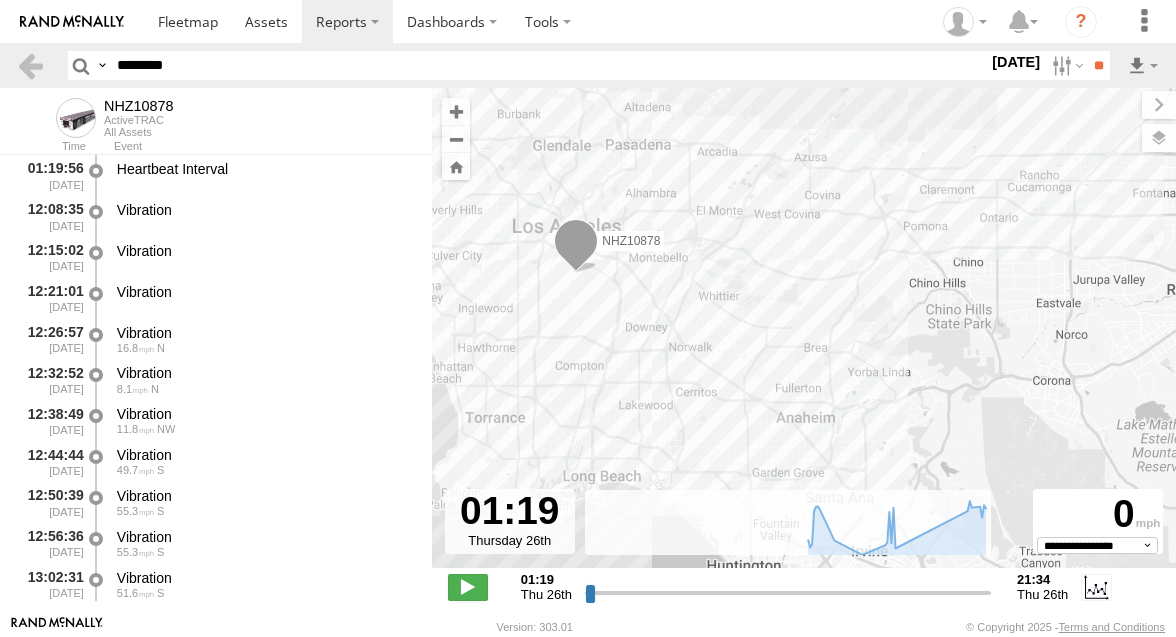 click at bounding box center [0, 0] 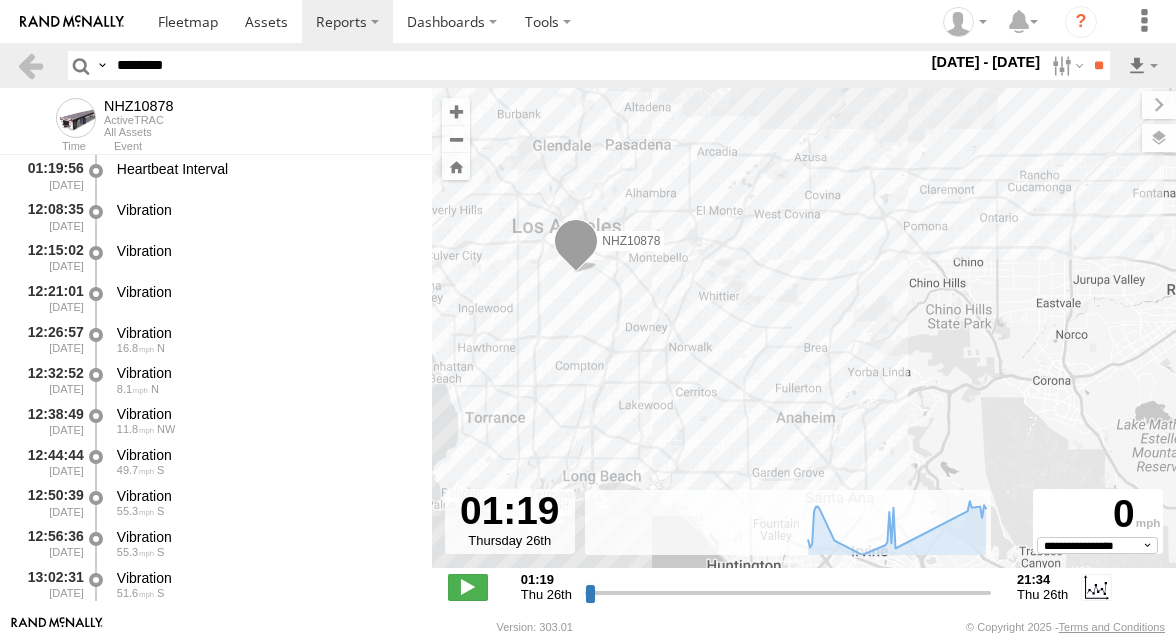 click at bounding box center (0, 0) 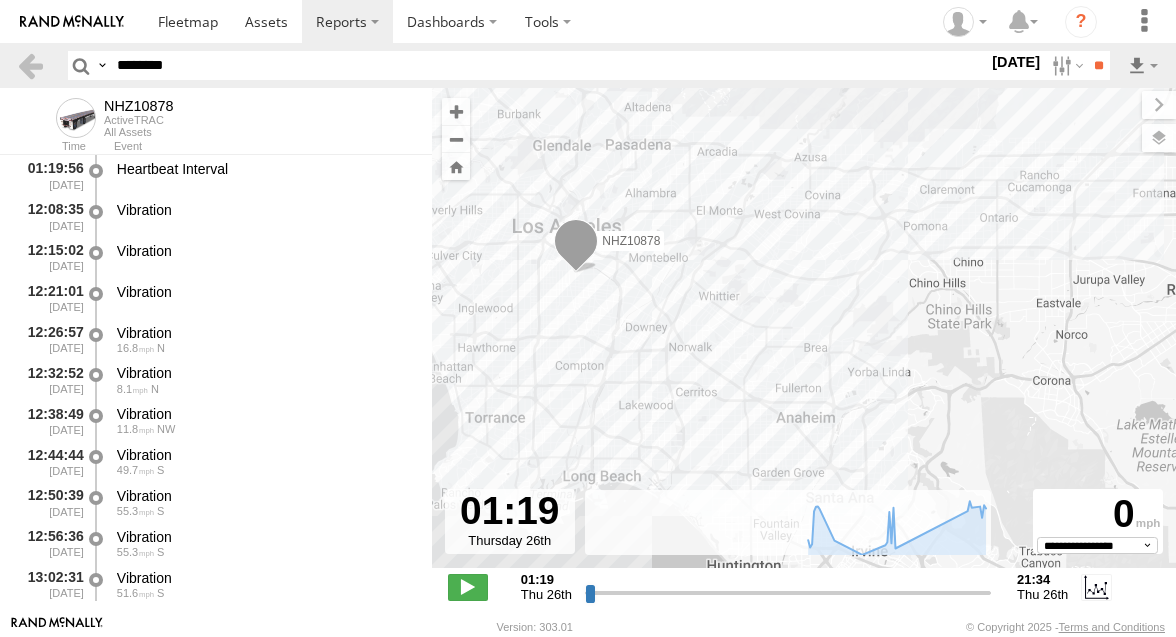 click at bounding box center (0, 0) 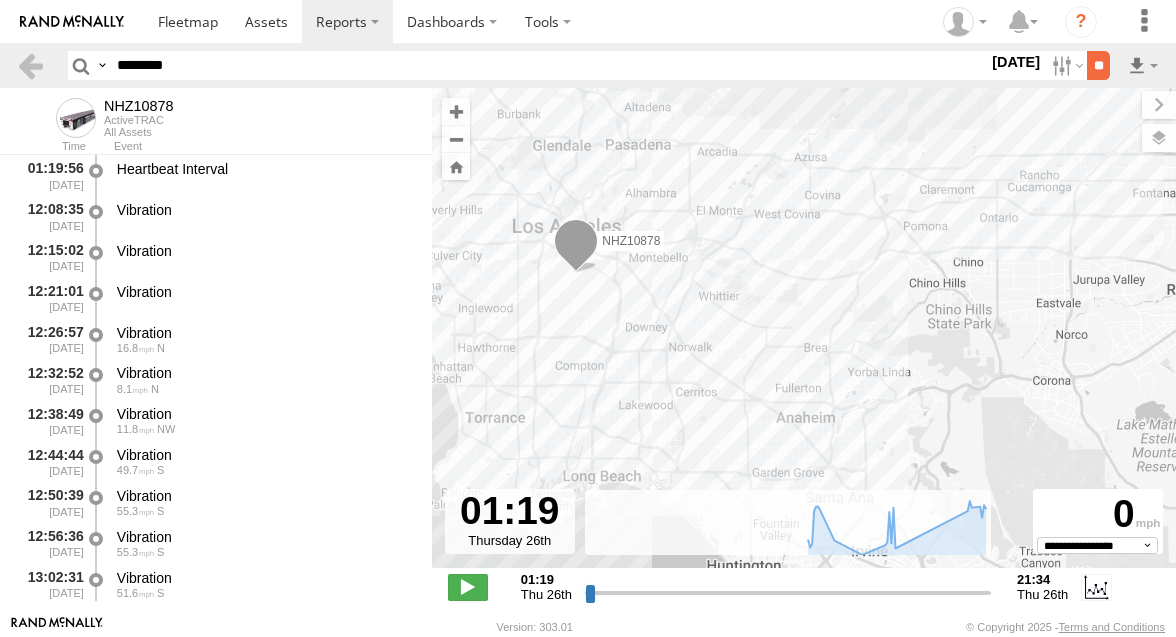 click on "**" at bounding box center (1098, 65) 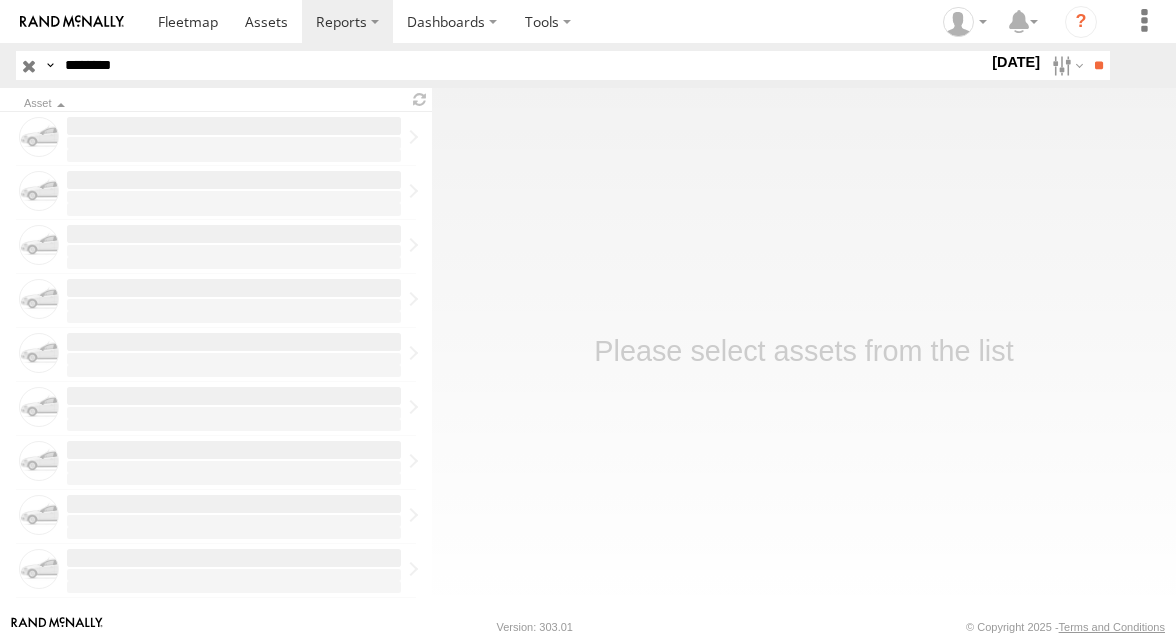 scroll, scrollTop: 0, scrollLeft: 0, axis: both 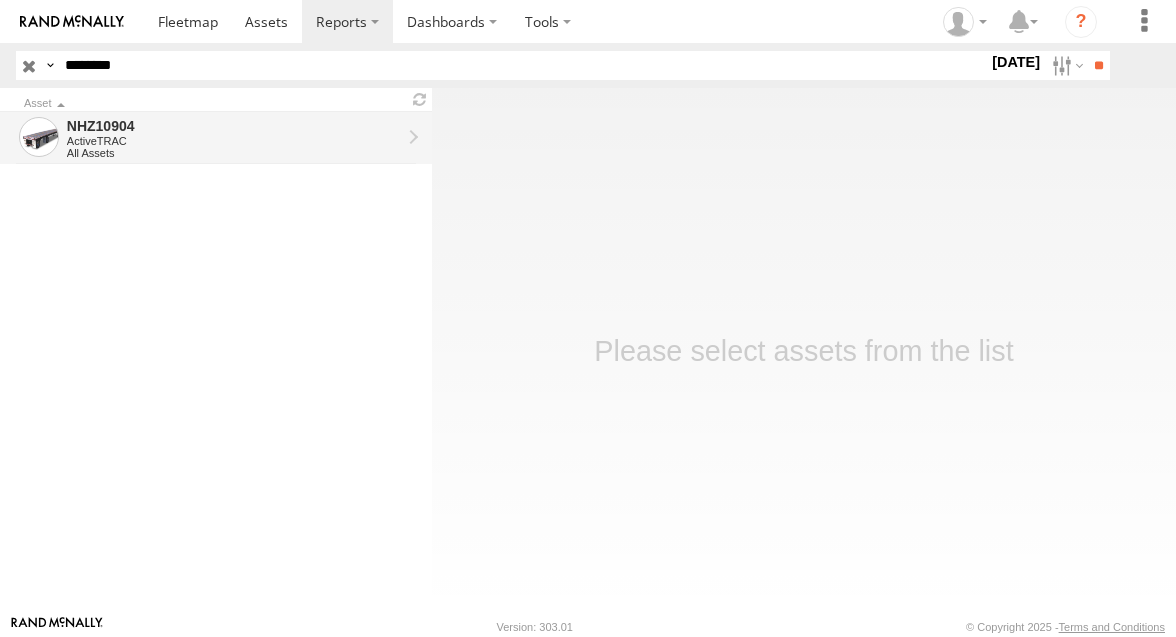click on "All Assets" at bounding box center (234, 153) 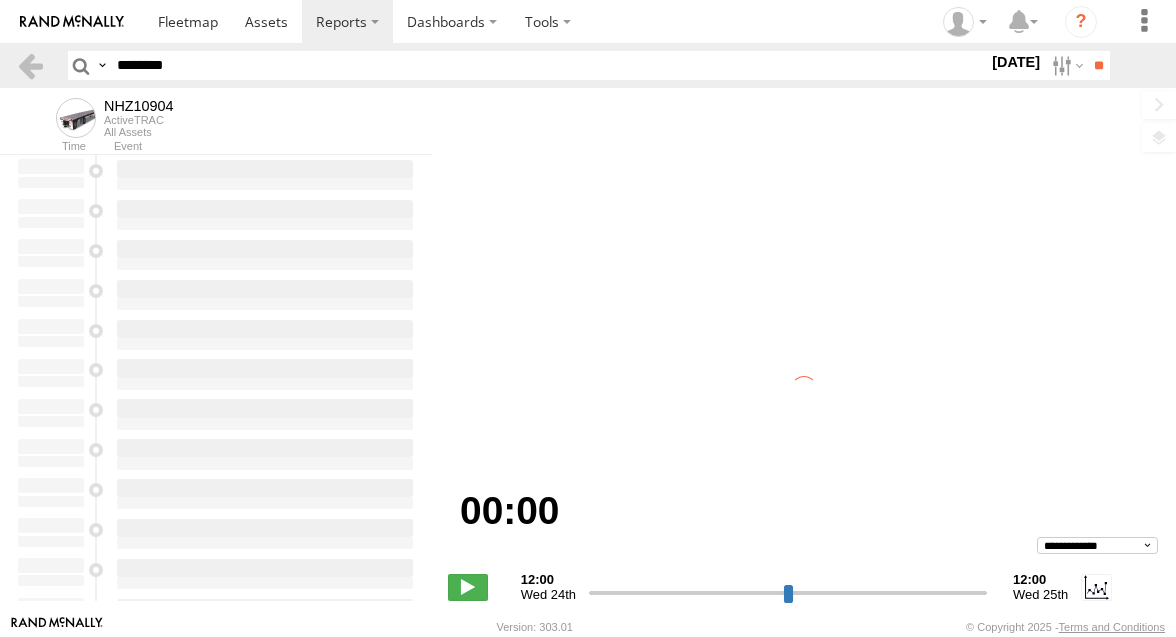 scroll, scrollTop: 0, scrollLeft: 0, axis: both 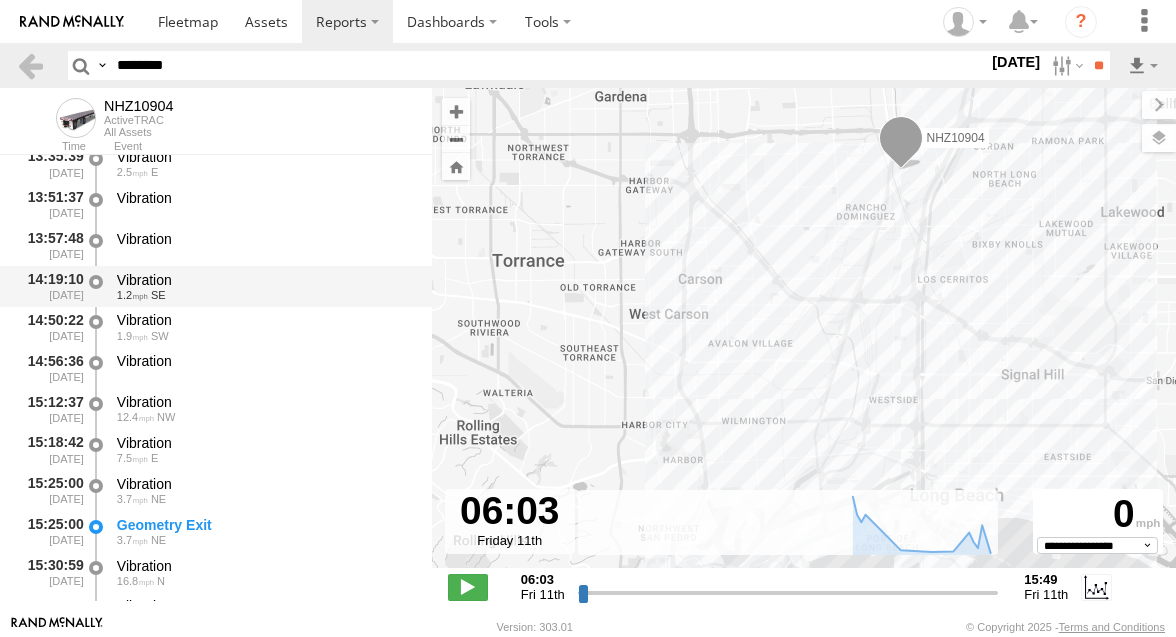 click on "1.2
SE" at bounding box center (265, 295) 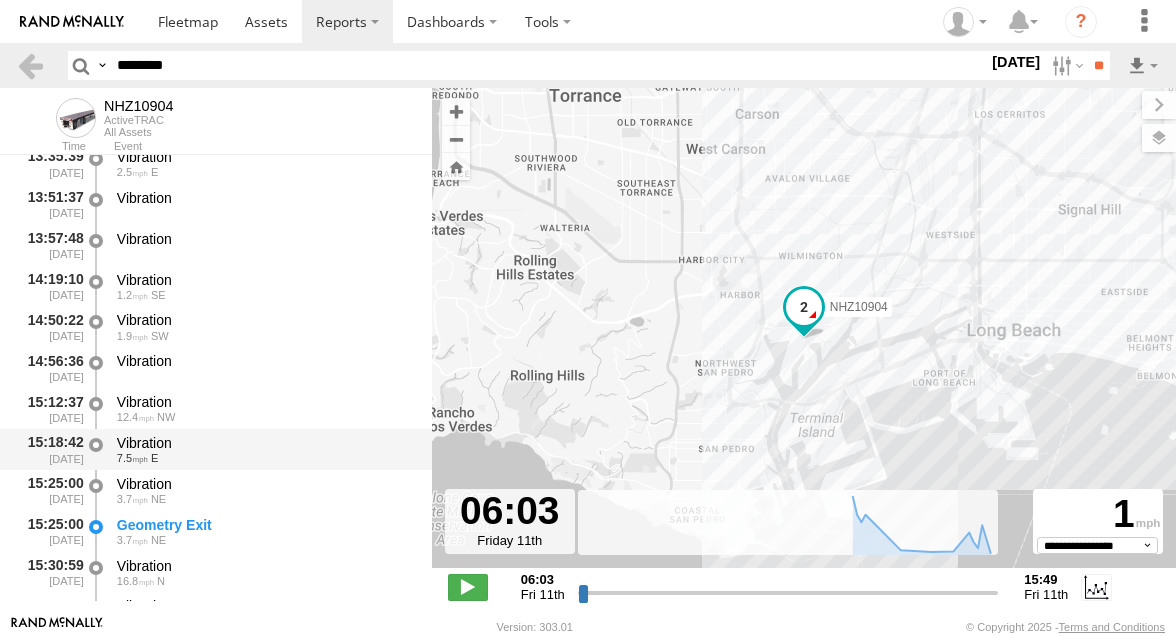 click on "Vibration" at bounding box center (265, 443) 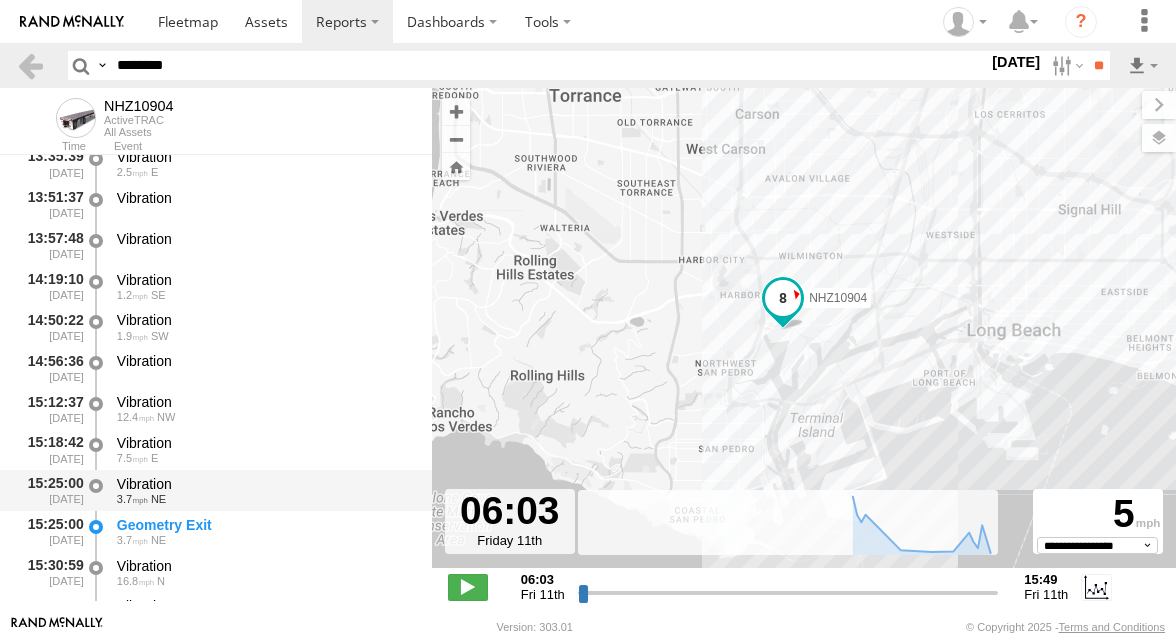 click on "Vibration" at bounding box center (265, 484) 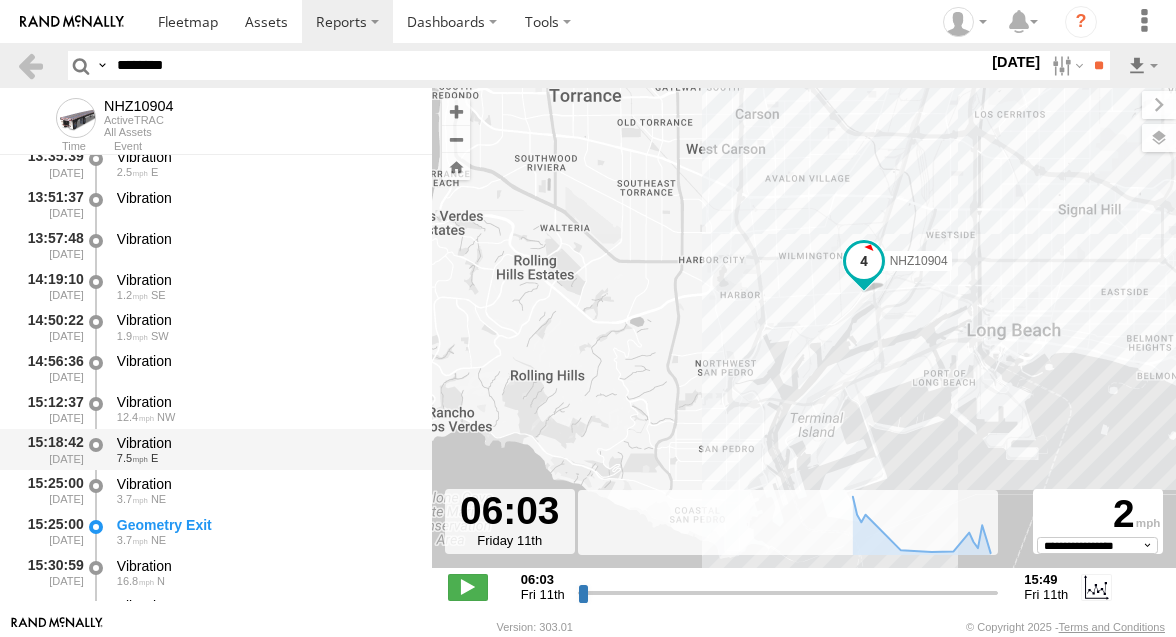 click on "Vibration
7.5
E" at bounding box center (265, 449) 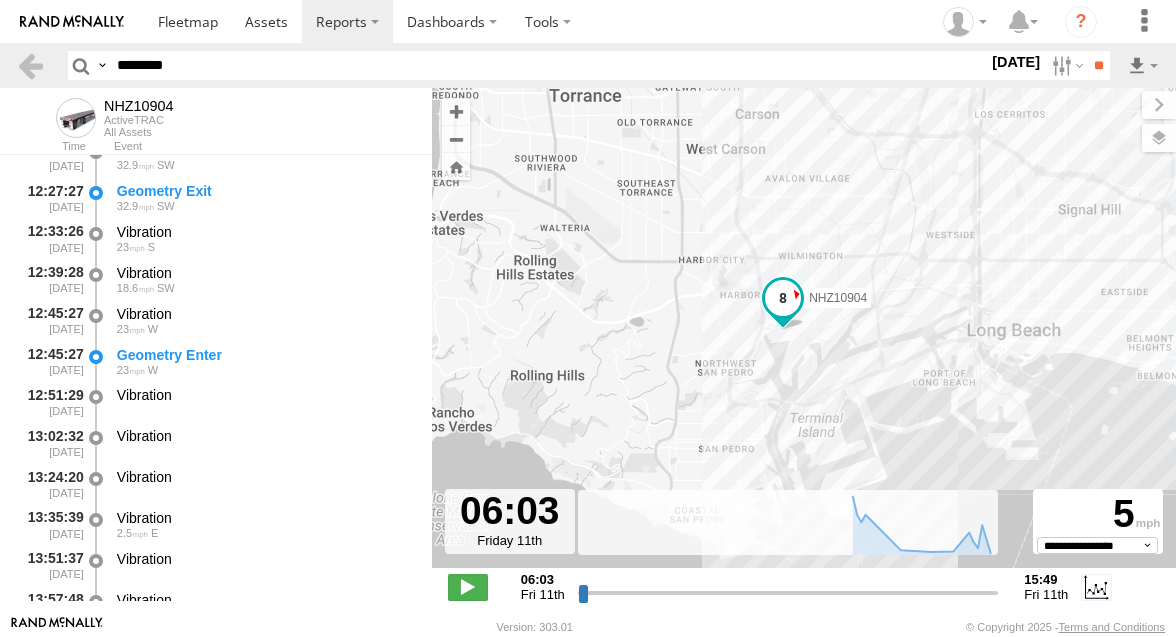 scroll, scrollTop: 249, scrollLeft: 0, axis: vertical 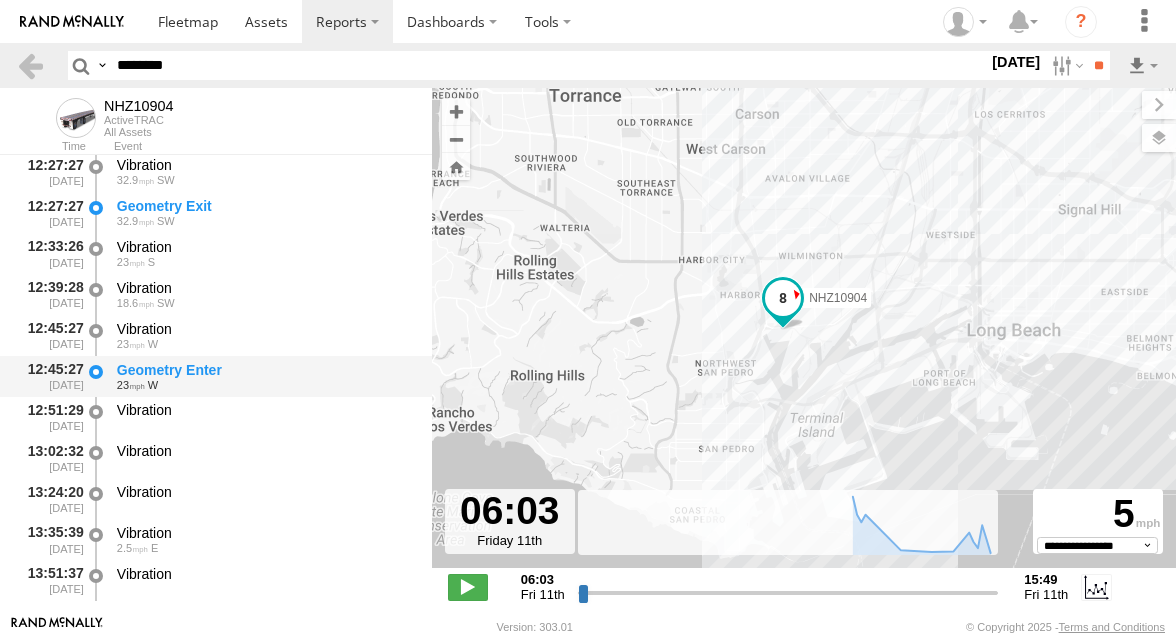 click on "23
W" at bounding box center (265, 385) 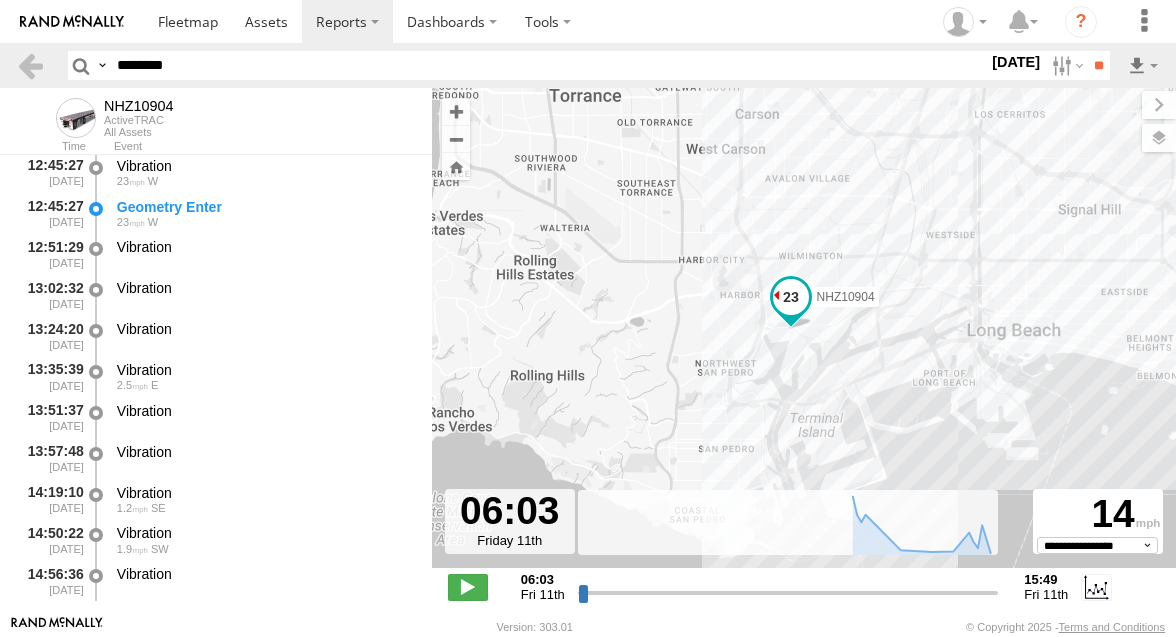 scroll, scrollTop: 435, scrollLeft: 0, axis: vertical 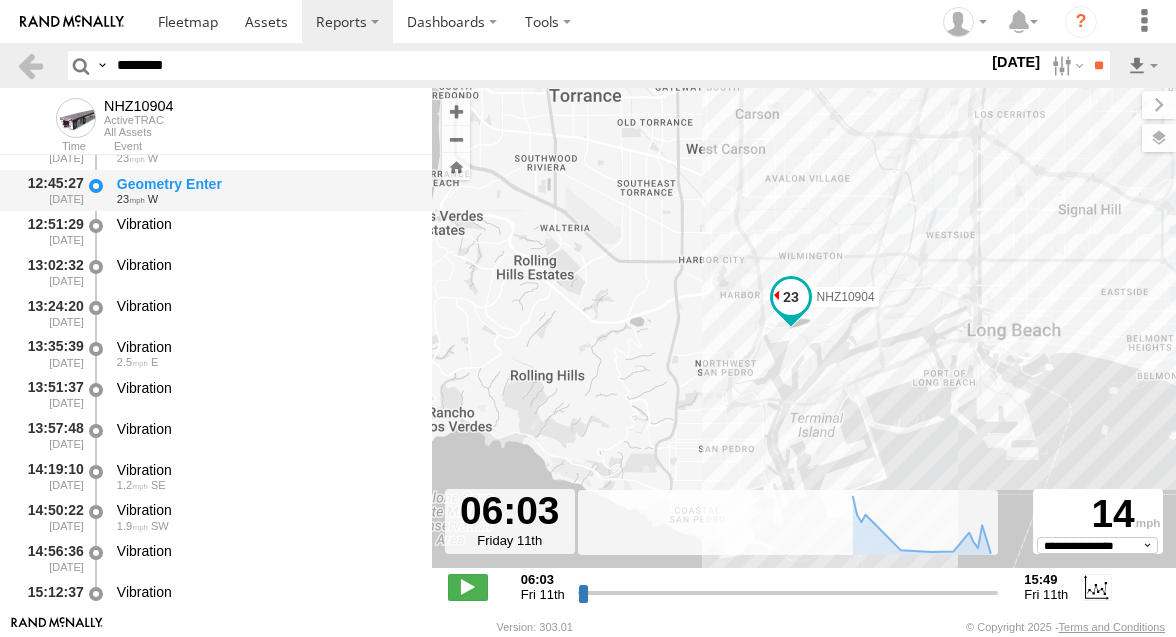 click on "23
W" at bounding box center [265, 199] 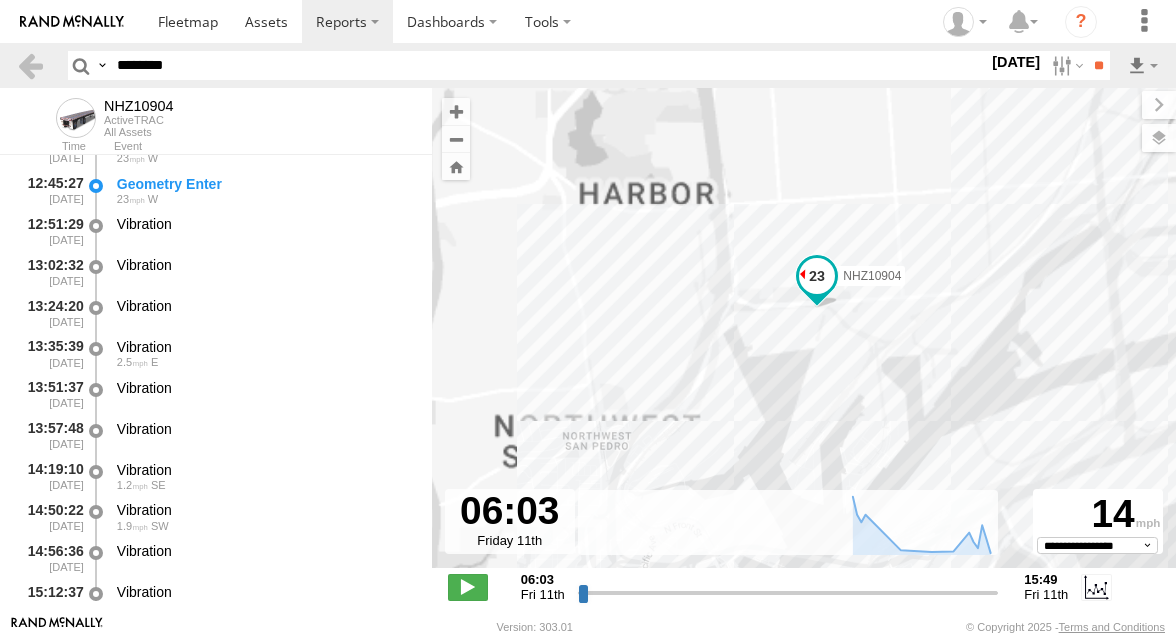 drag, startPoint x: 746, startPoint y: 323, endPoint x: 617, endPoint y: 249, distance: 148.71785 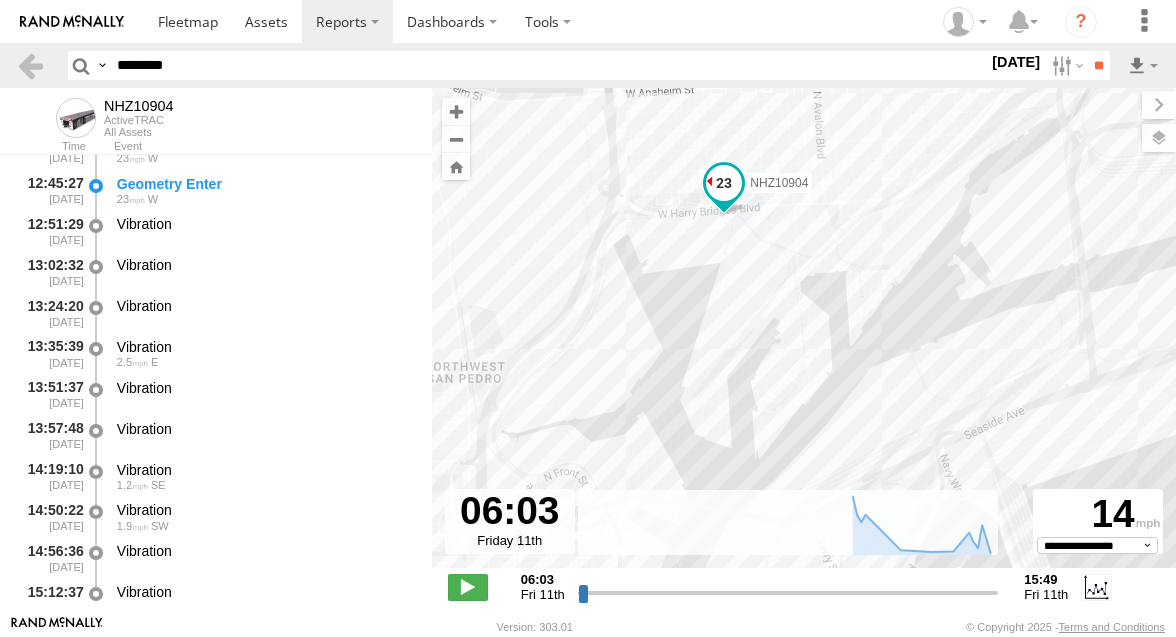 click on "NHZ10904" at bounding box center (804, 338) 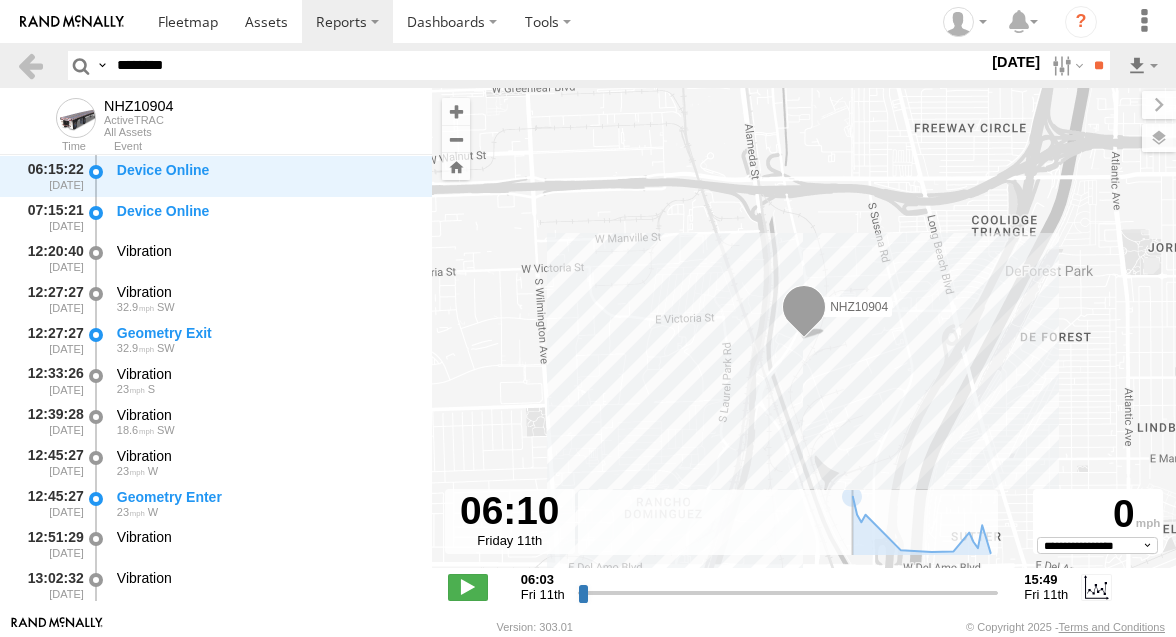 scroll, scrollTop: 122, scrollLeft: 0, axis: vertical 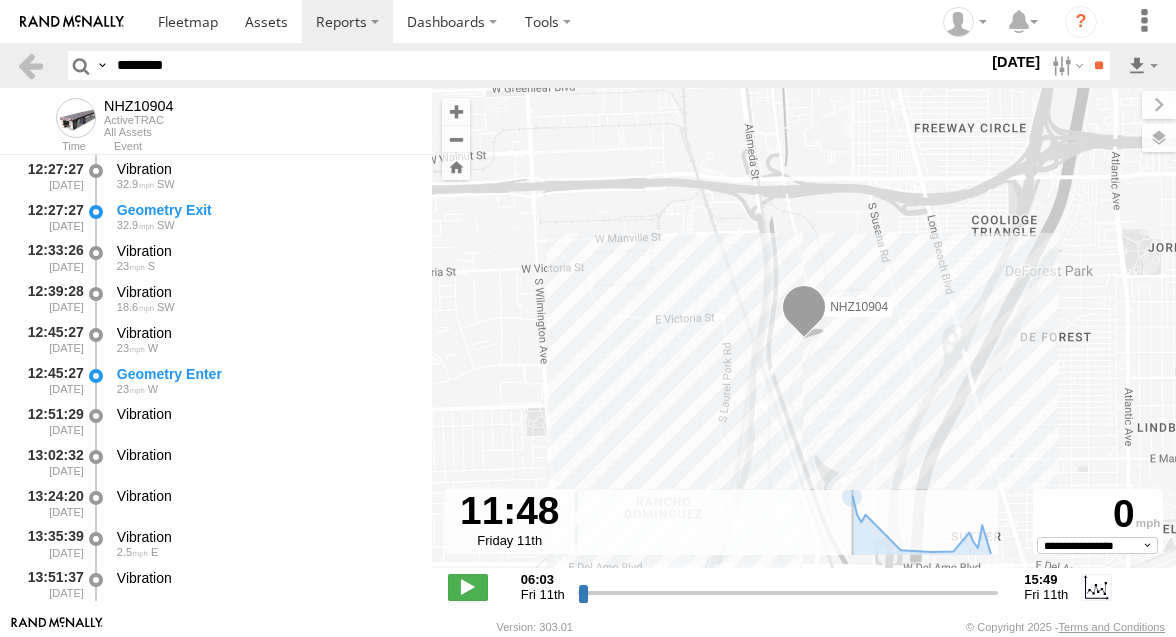drag, startPoint x: 586, startPoint y: 593, endPoint x: 846, endPoint y: 591, distance: 260.0077 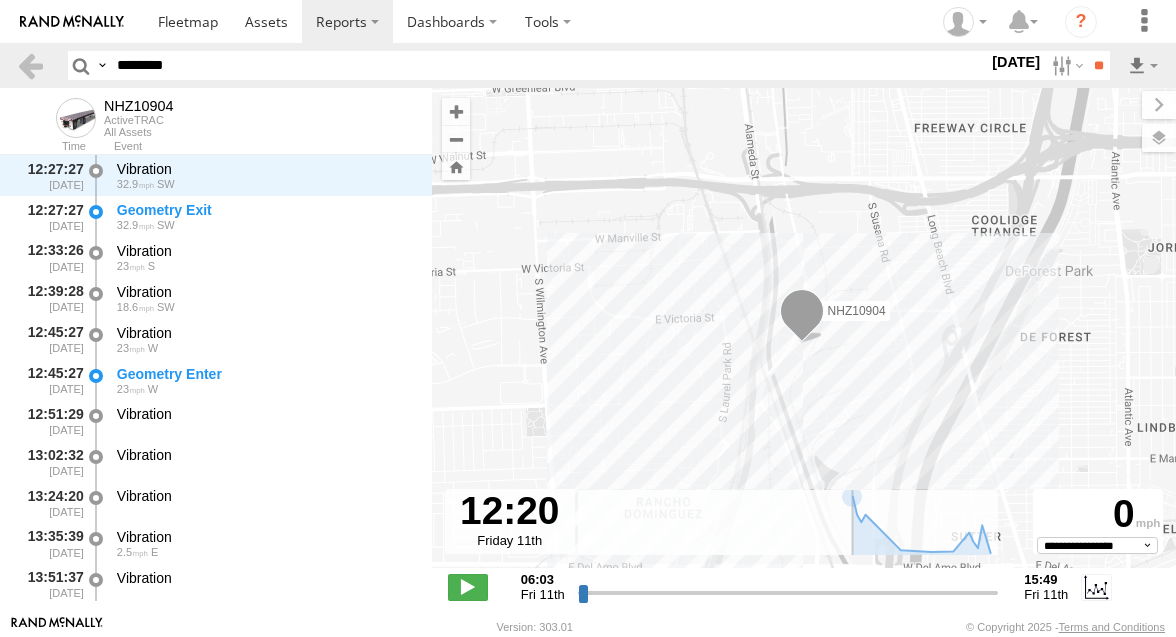 scroll, scrollTop: 245, scrollLeft: 0, axis: vertical 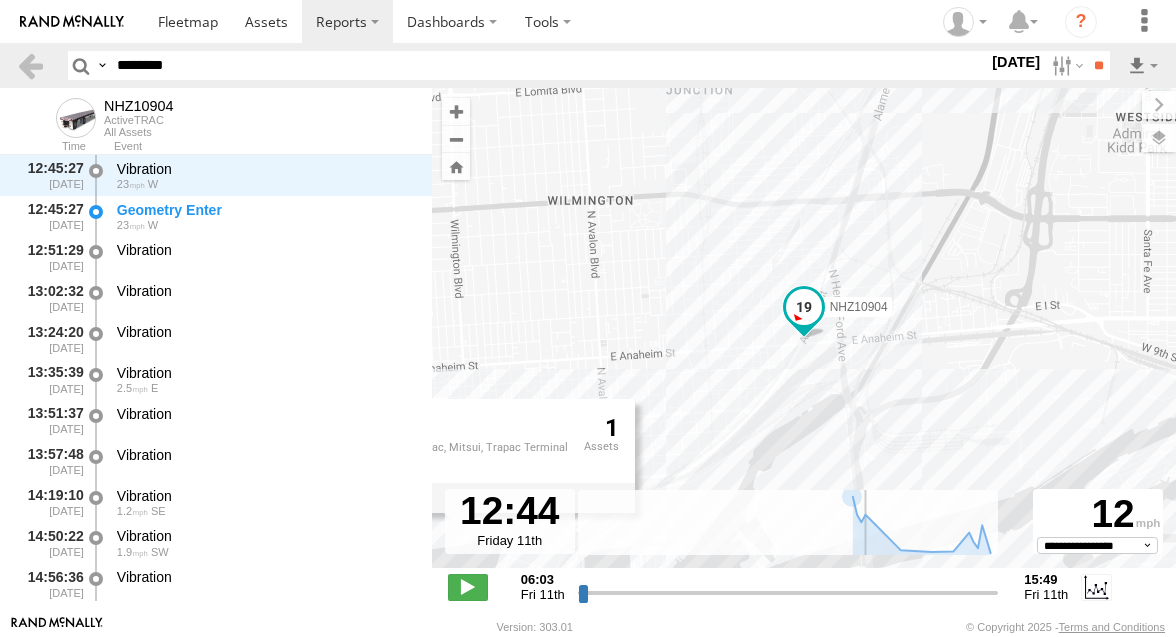 drag, startPoint x: 846, startPoint y: 591, endPoint x: 863, endPoint y: 595, distance: 17.464249 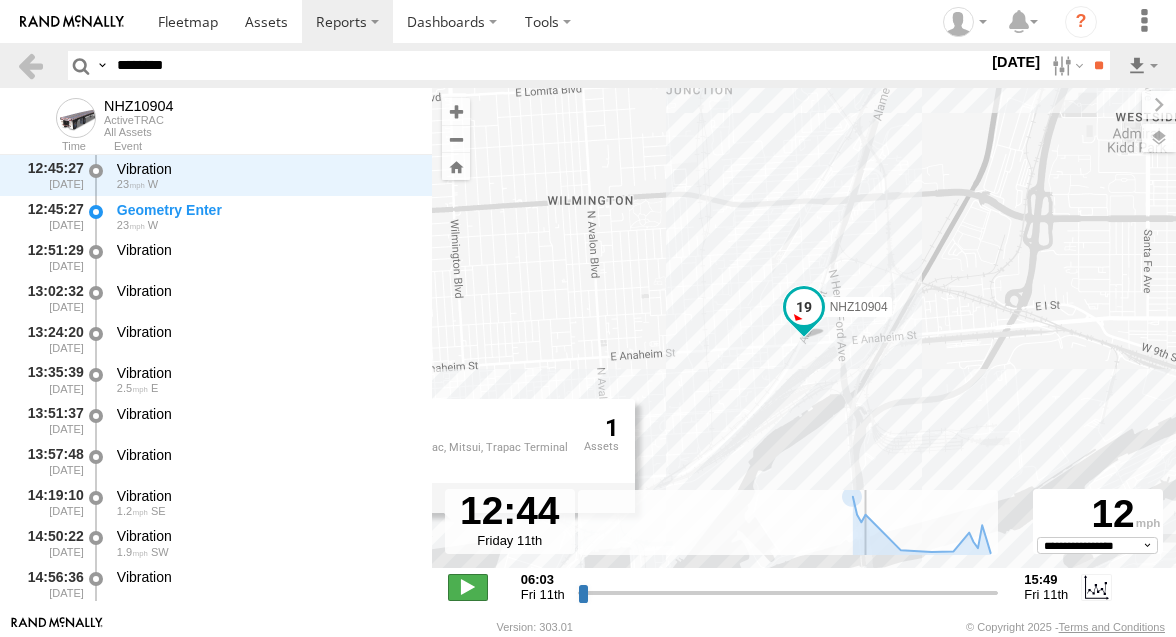 click at bounding box center (468, 587) 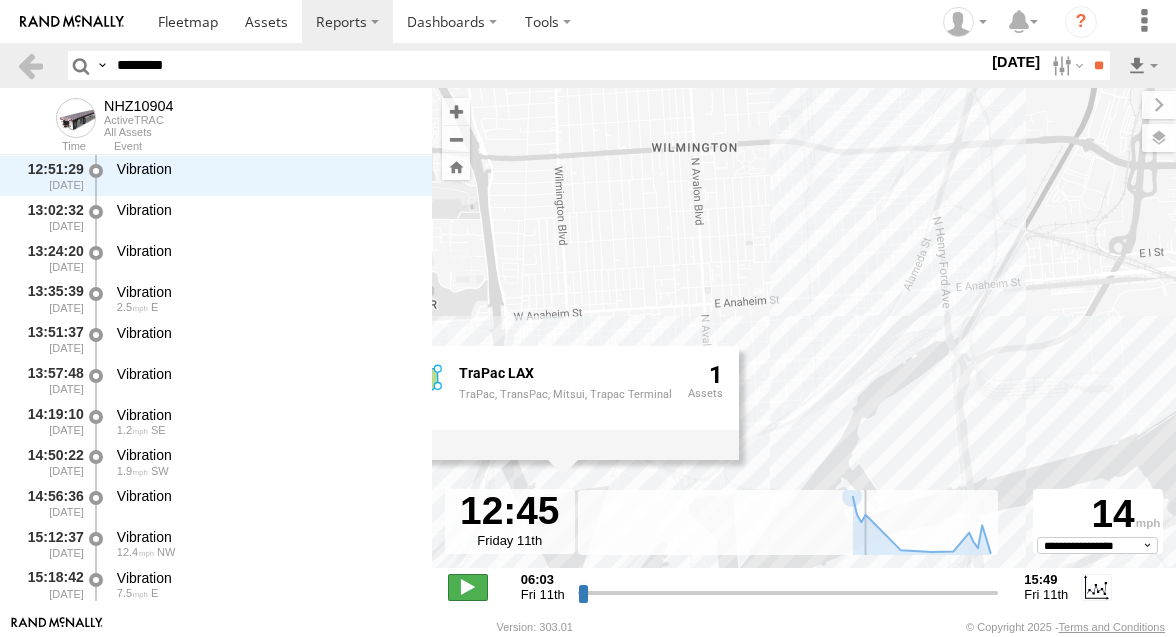 click at bounding box center (468, 587) 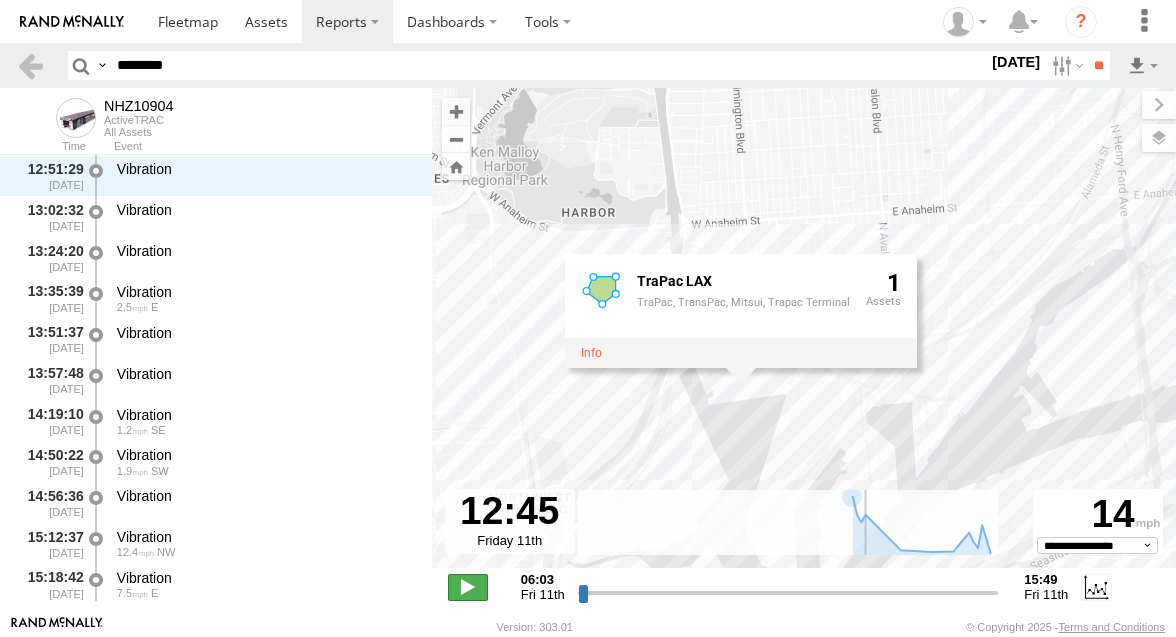 scroll, scrollTop: 490, scrollLeft: 0, axis: vertical 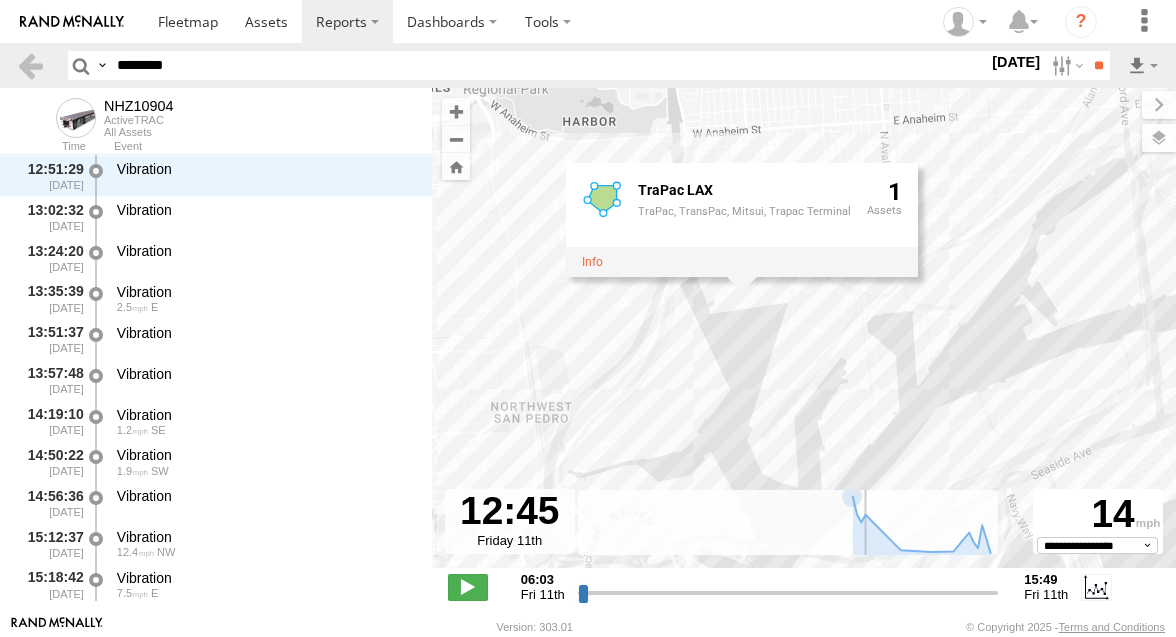 drag, startPoint x: 737, startPoint y: 423, endPoint x: 716, endPoint y: 330, distance: 95.34149 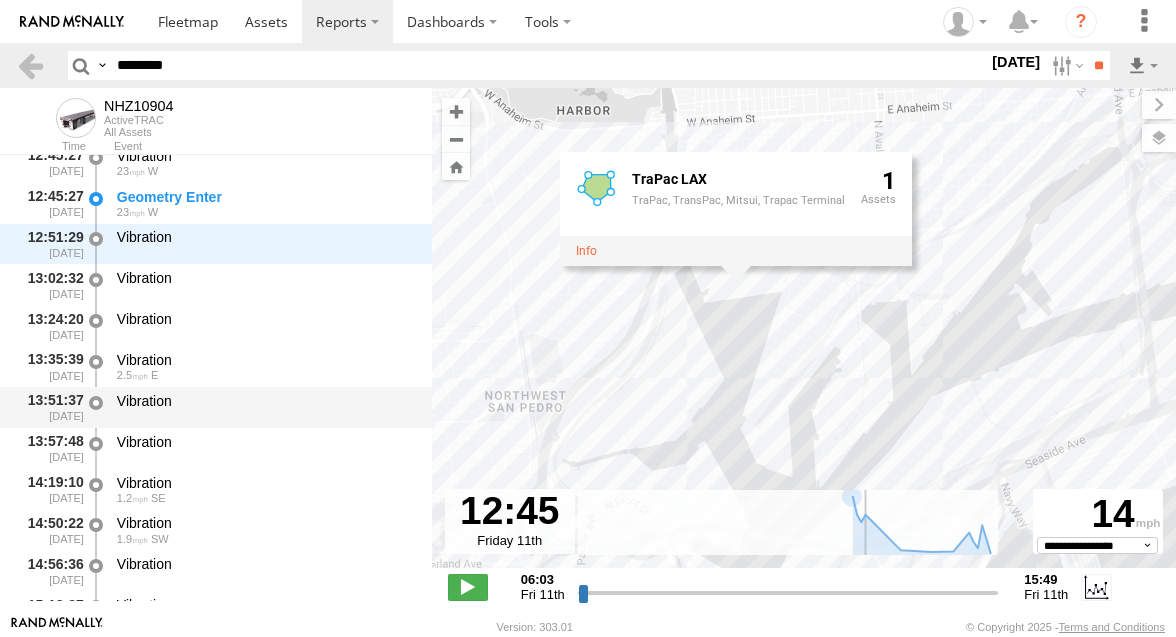 scroll, scrollTop: 426, scrollLeft: 0, axis: vertical 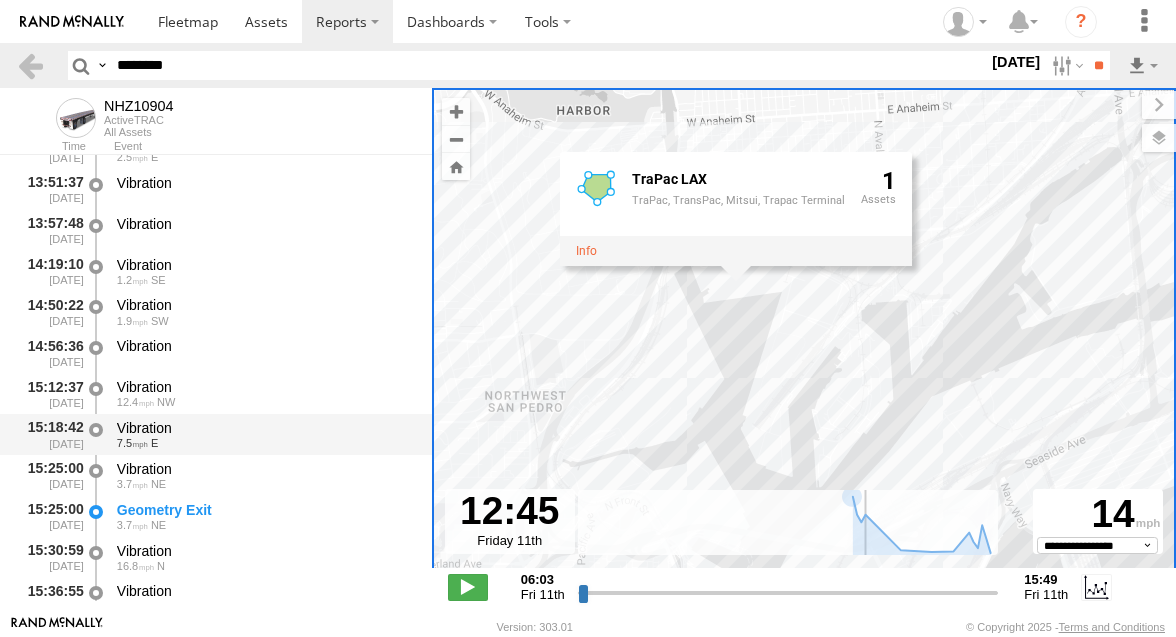 click on "Vibration" at bounding box center (265, 428) 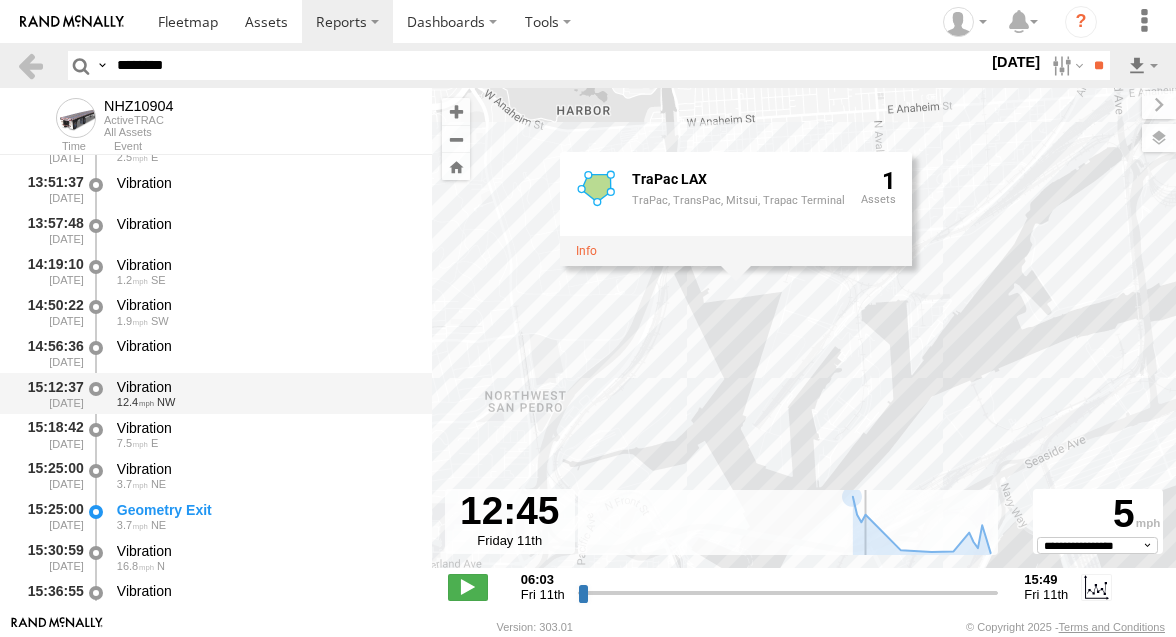 scroll, scrollTop: 610, scrollLeft: 0, axis: vertical 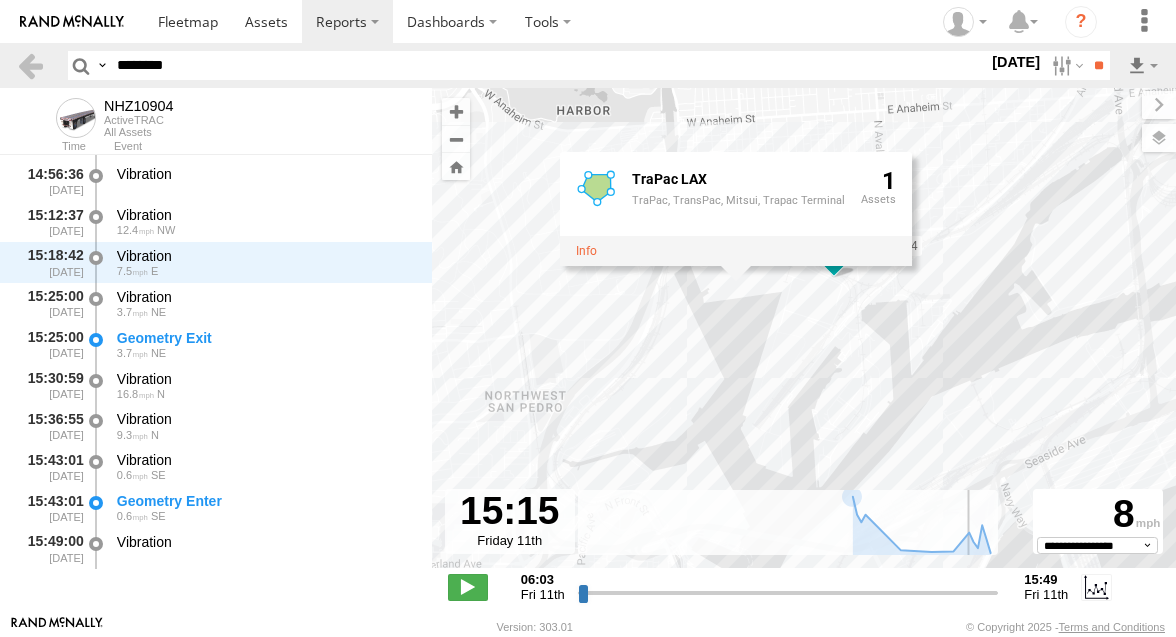 drag, startPoint x: 865, startPoint y: 592, endPoint x: 969, endPoint y: 594, distance: 104.019226 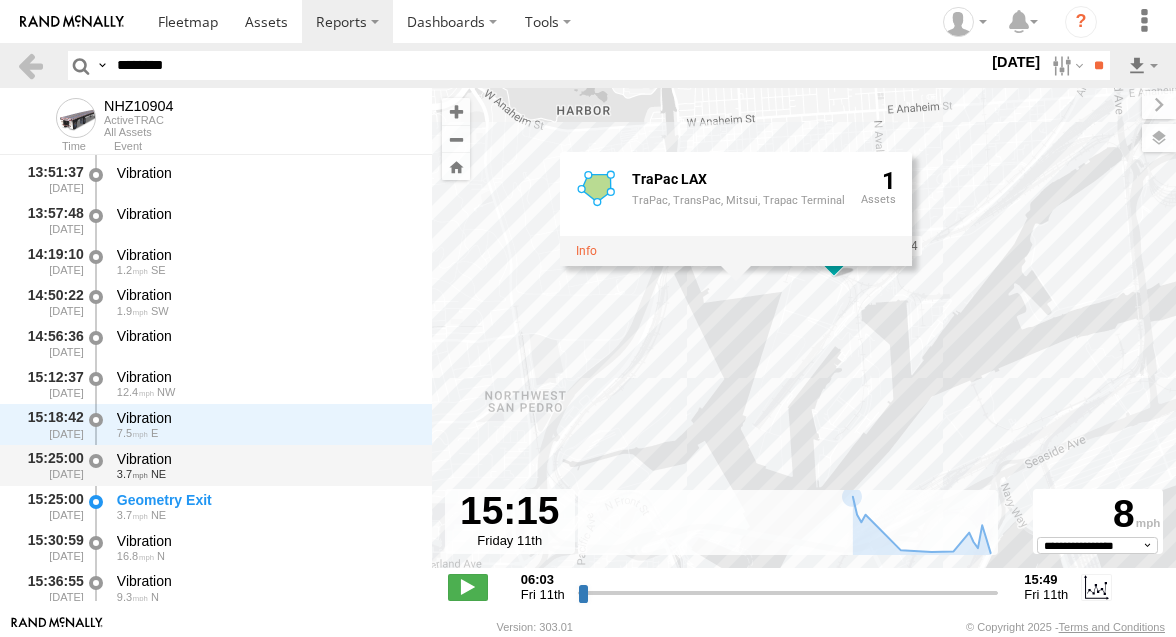 scroll, scrollTop: 649, scrollLeft: 0, axis: vertical 